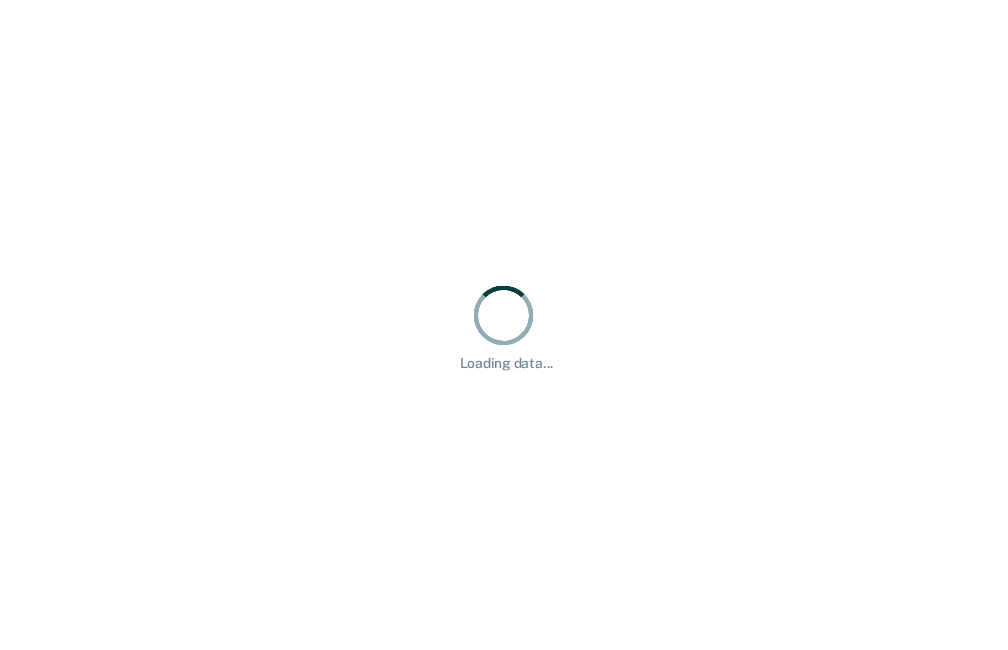 scroll, scrollTop: 0, scrollLeft: 0, axis: both 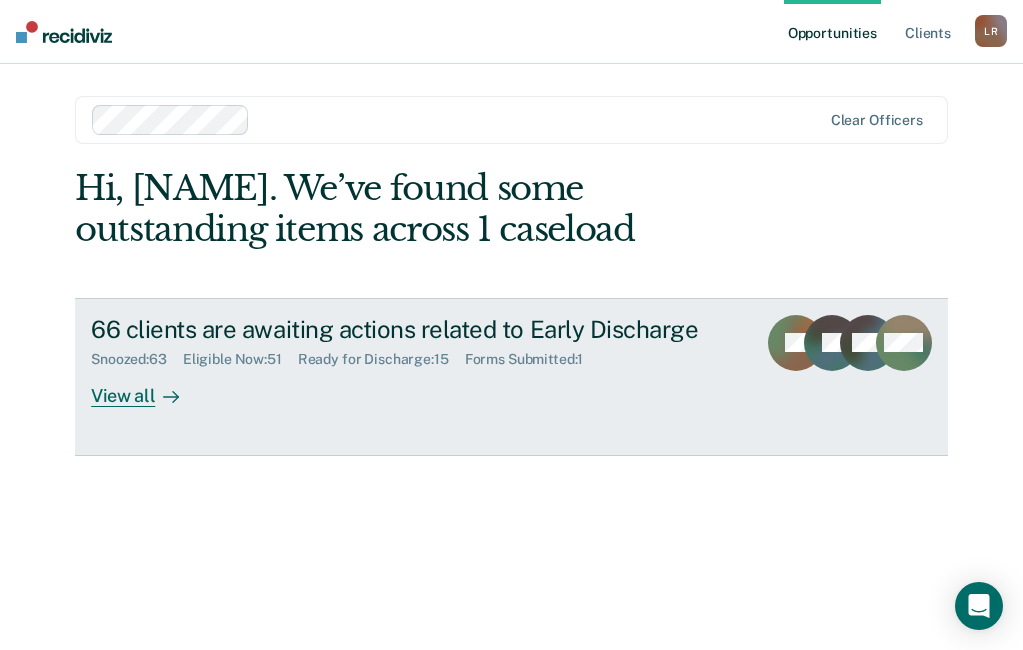 click on "View all" at bounding box center (147, 387) 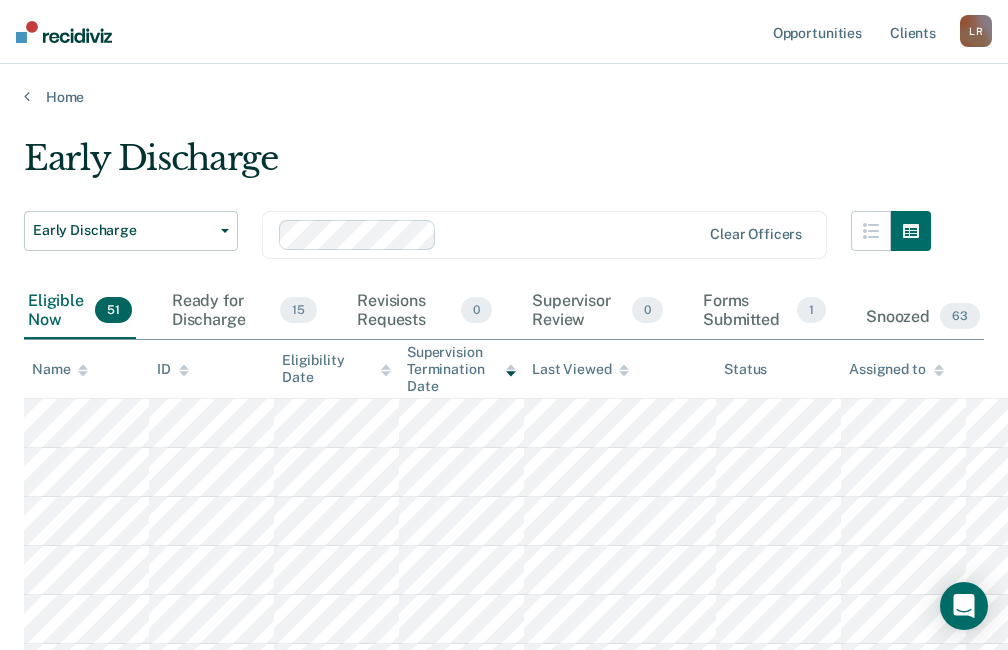 click 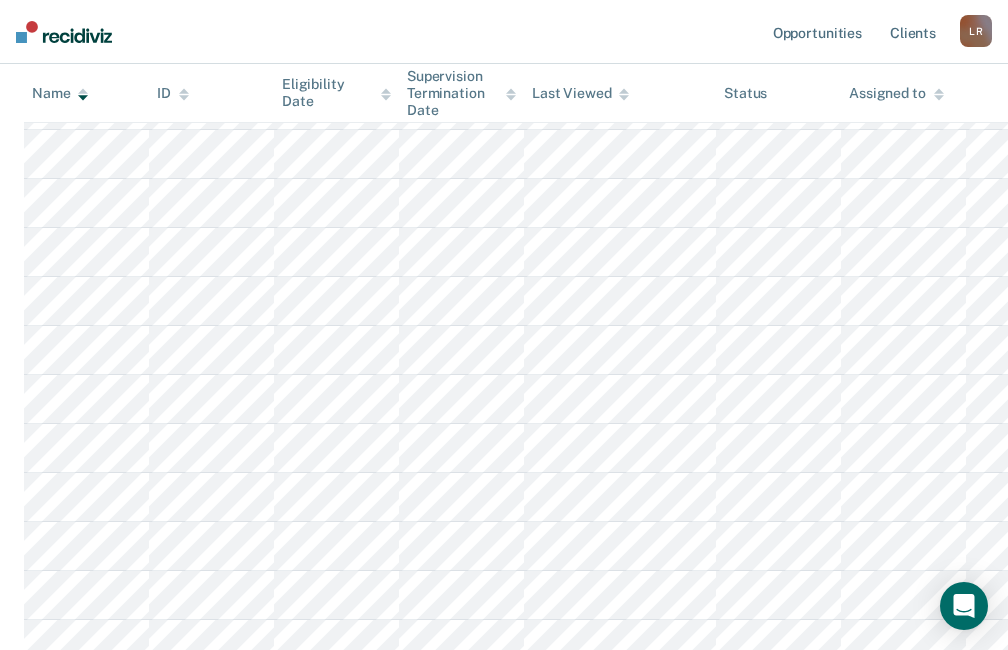 scroll, scrollTop: 1435, scrollLeft: 0, axis: vertical 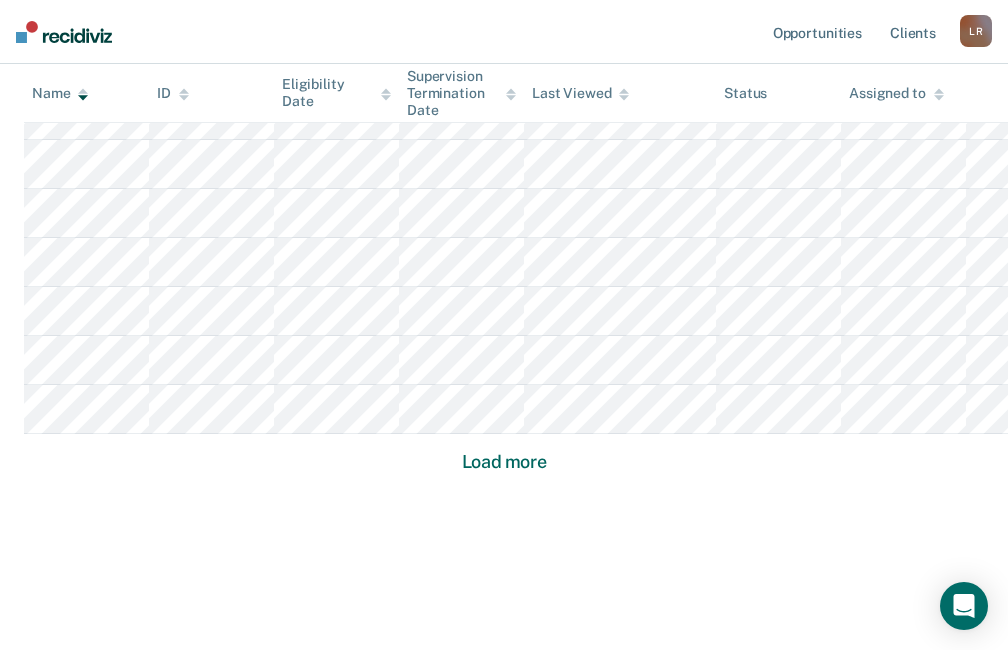 click on "Load more" at bounding box center [504, 462] 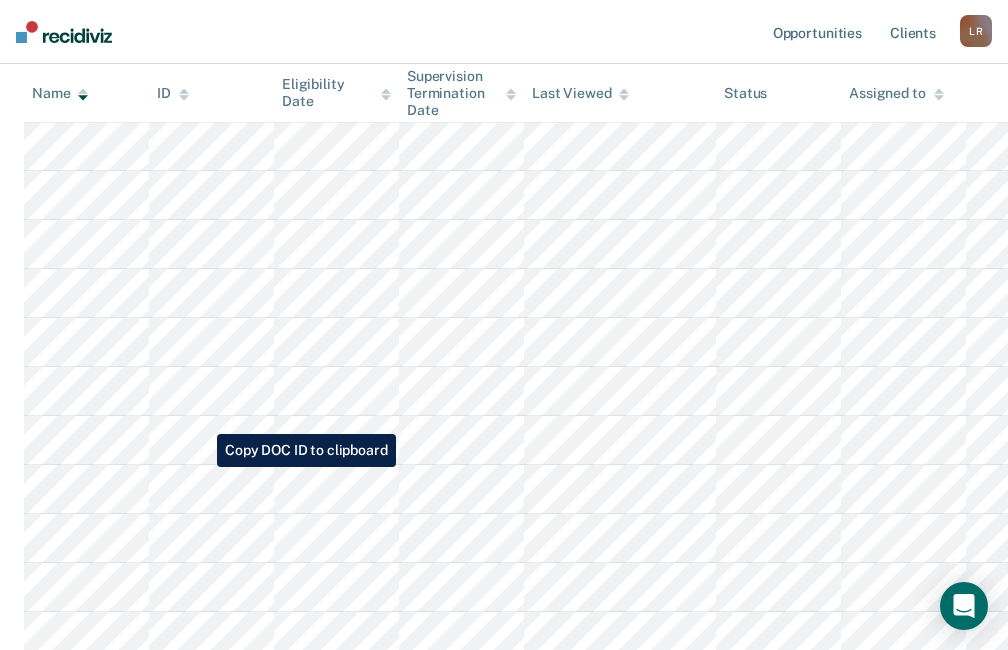 scroll, scrollTop: 1892, scrollLeft: 0, axis: vertical 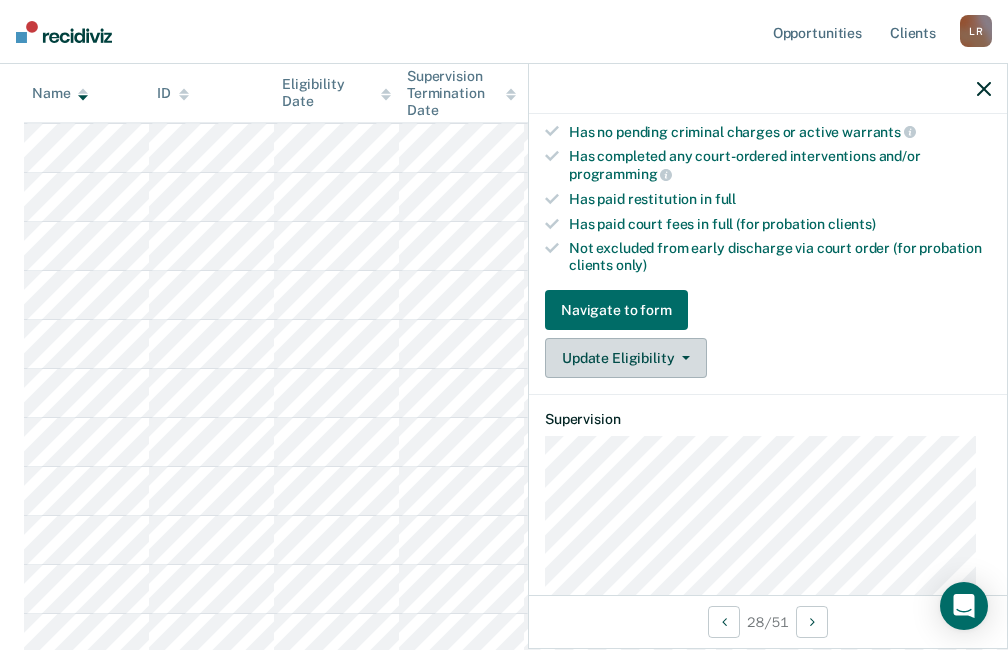 click at bounding box center (682, 358) 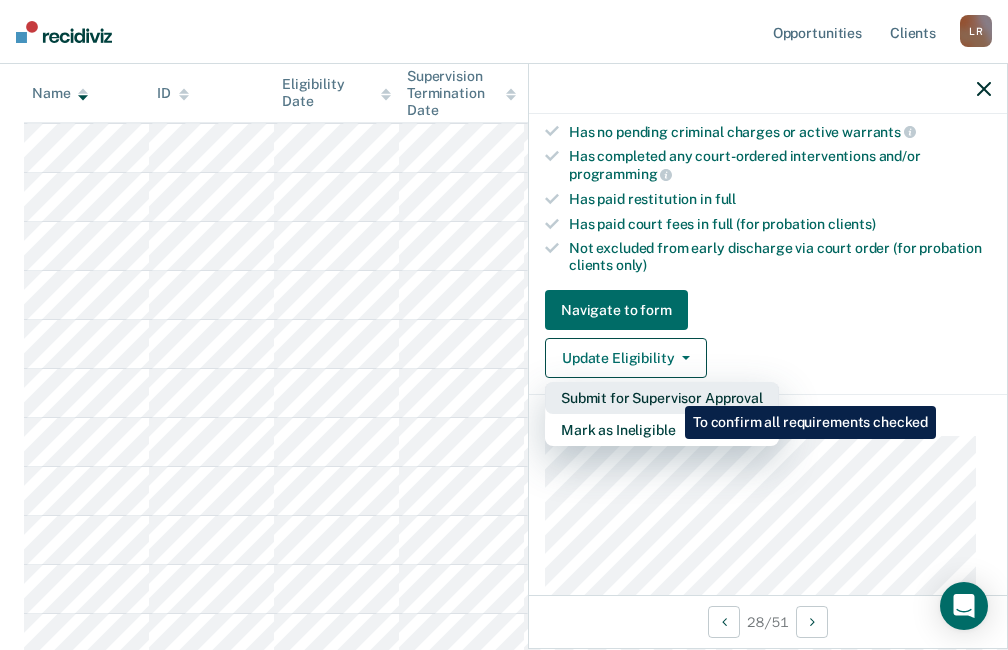 click on "Submit for Supervisor Approval" at bounding box center (662, 398) 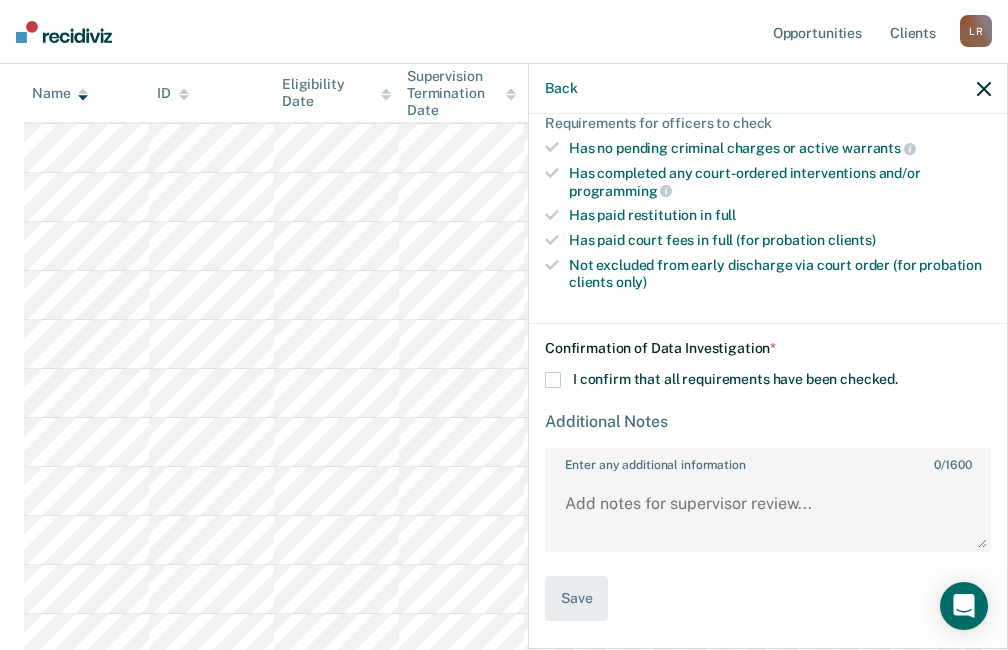 scroll, scrollTop: 481, scrollLeft: 0, axis: vertical 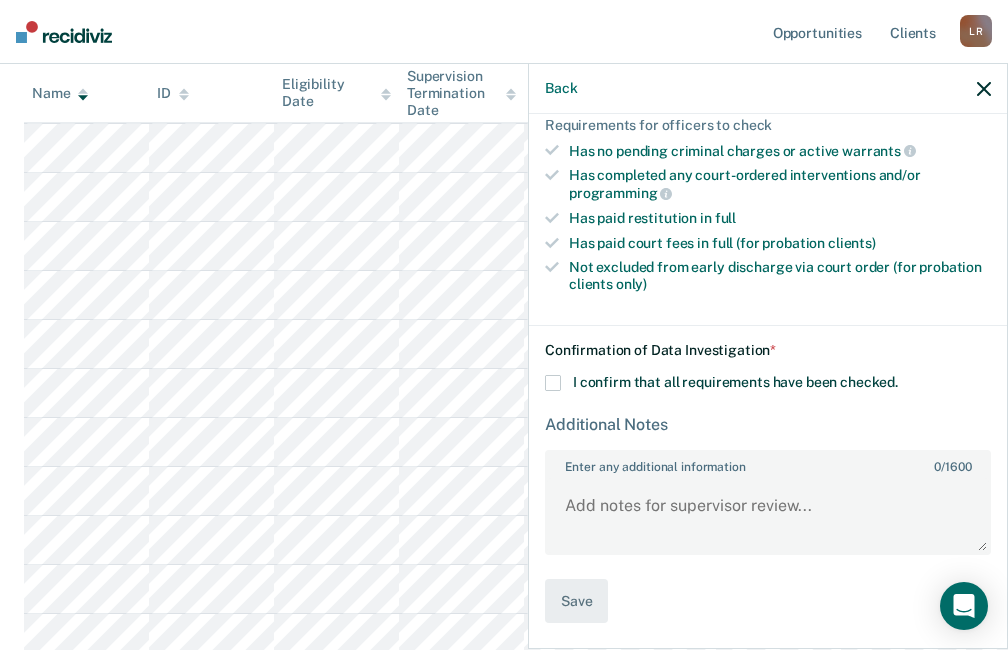 click at bounding box center (553, 383) 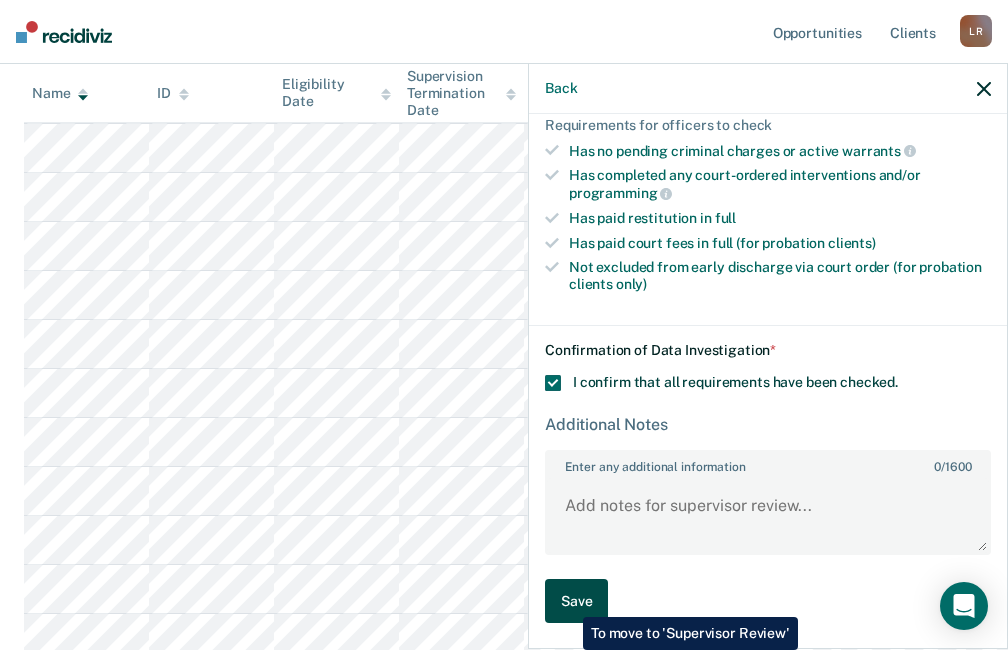 click on "Save" at bounding box center (576, 601) 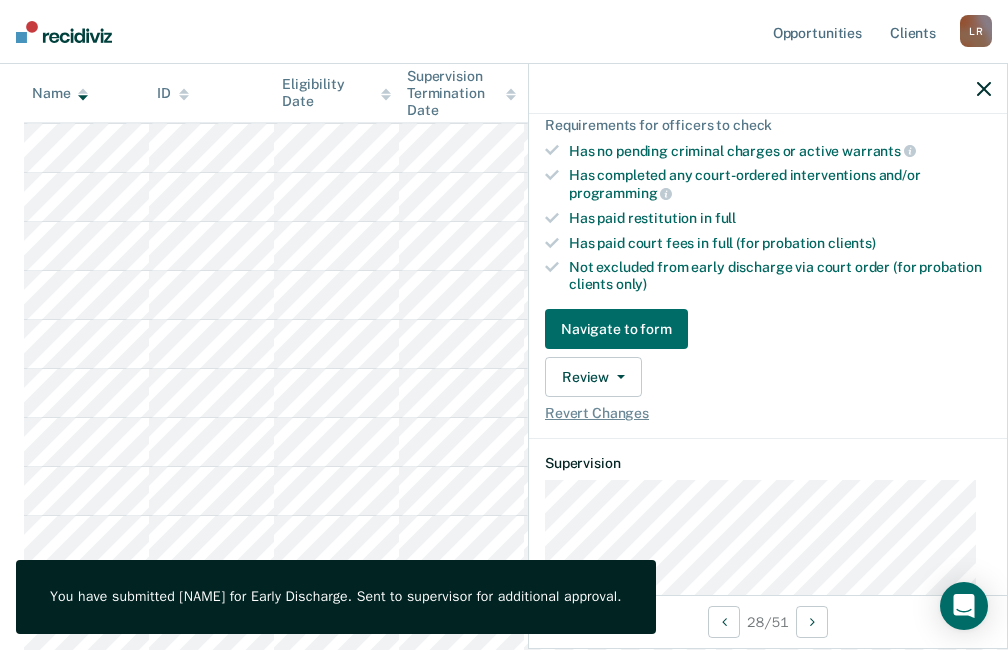scroll, scrollTop: 1992, scrollLeft: 0, axis: vertical 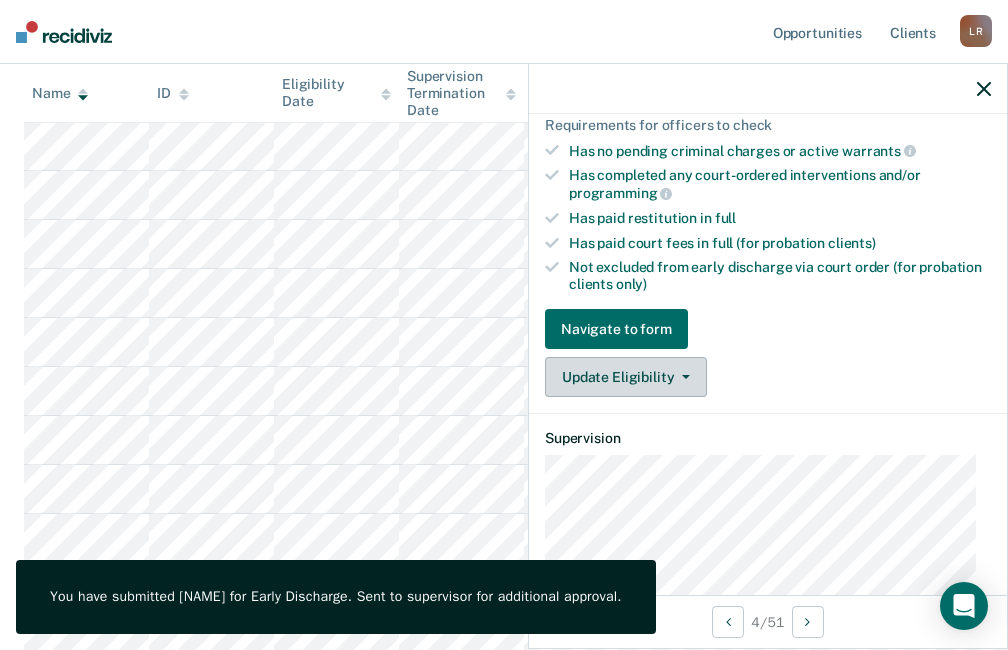 click on "Update Eligibility" at bounding box center (626, 377) 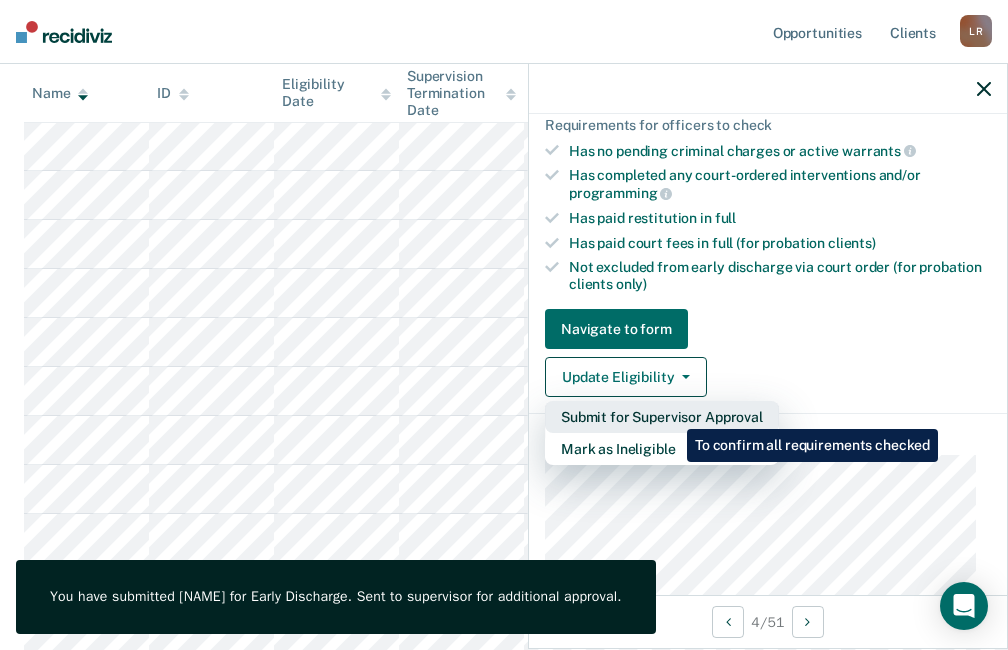 click on "Submit for Supervisor Approval" at bounding box center (662, 417) 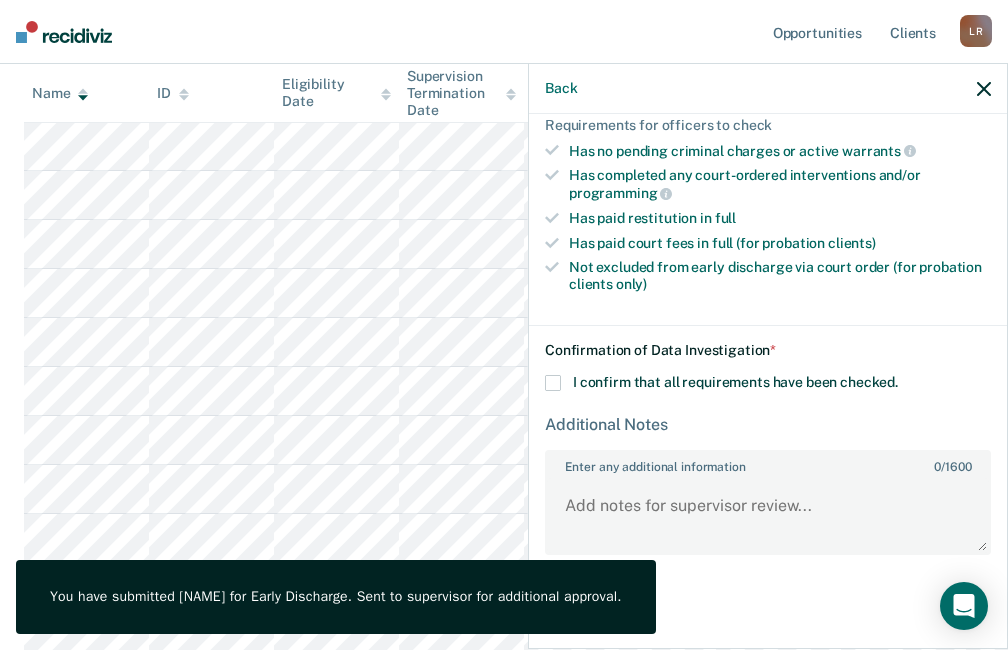 click at bounding box center (553, 383) 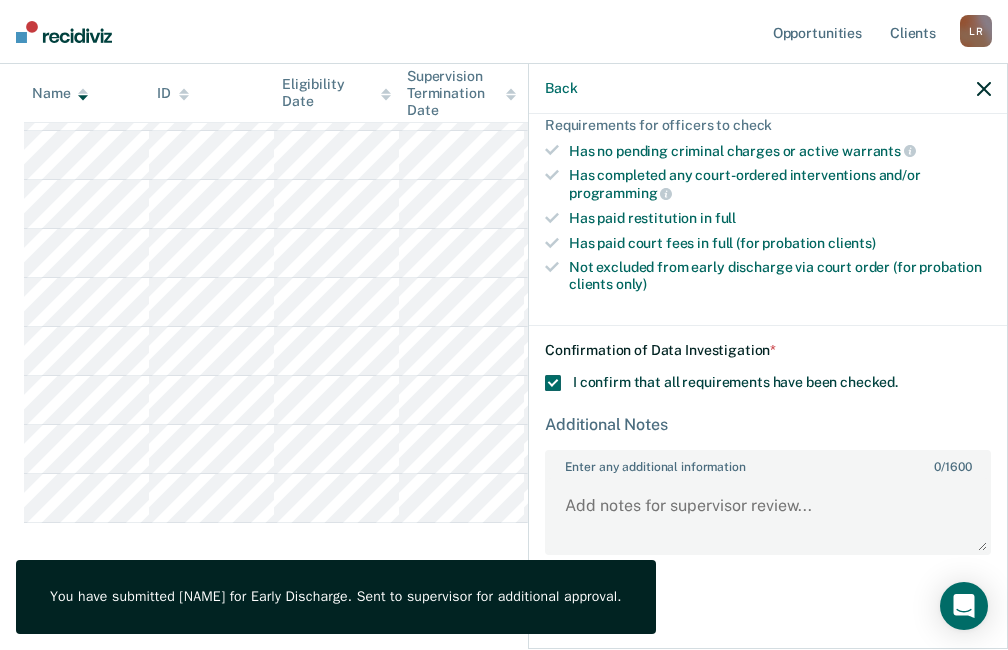 scroll, scrollTop: 2343, scrollLeft: 0, axis: vertical 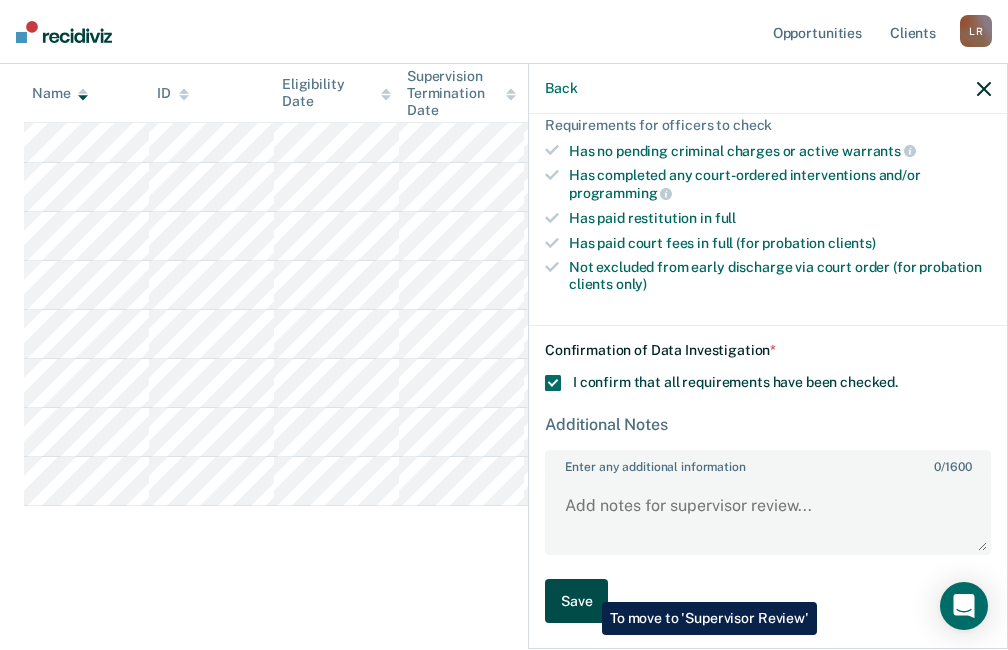 click on "Save" at bounding box center [576, 601] 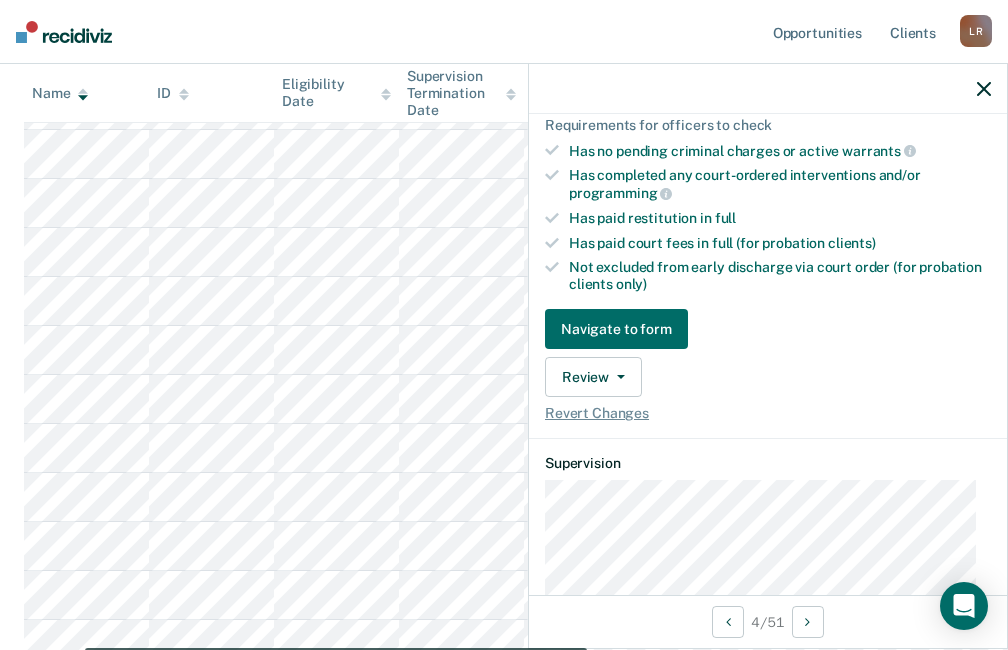 scroll, scrollTop: 1887, scrollLeft: 0, axis: vertical 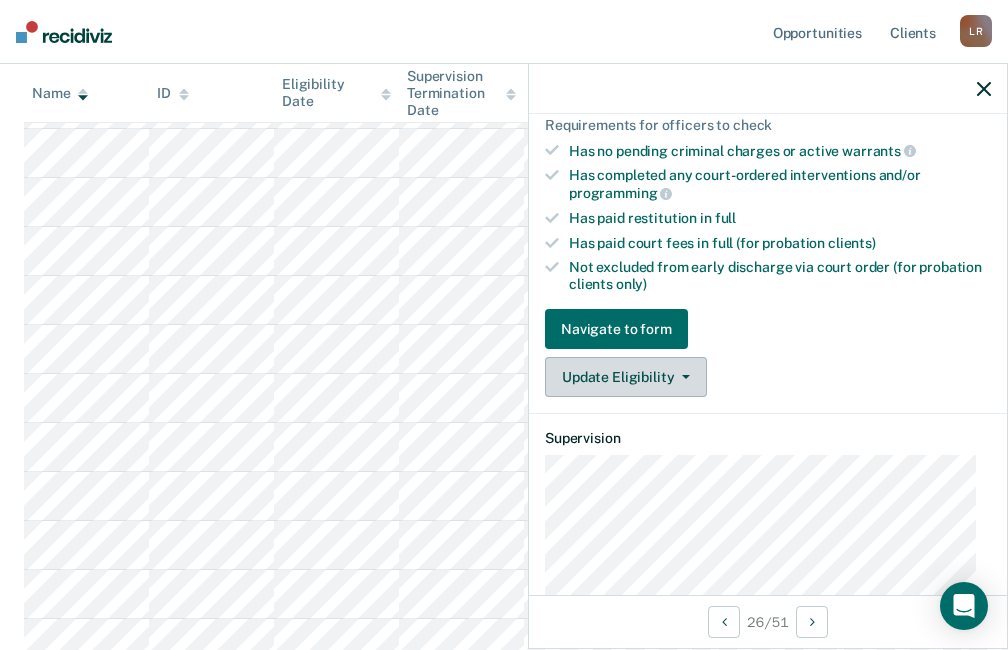 click on "Update Eligibility" at bounding box center (626, 377) 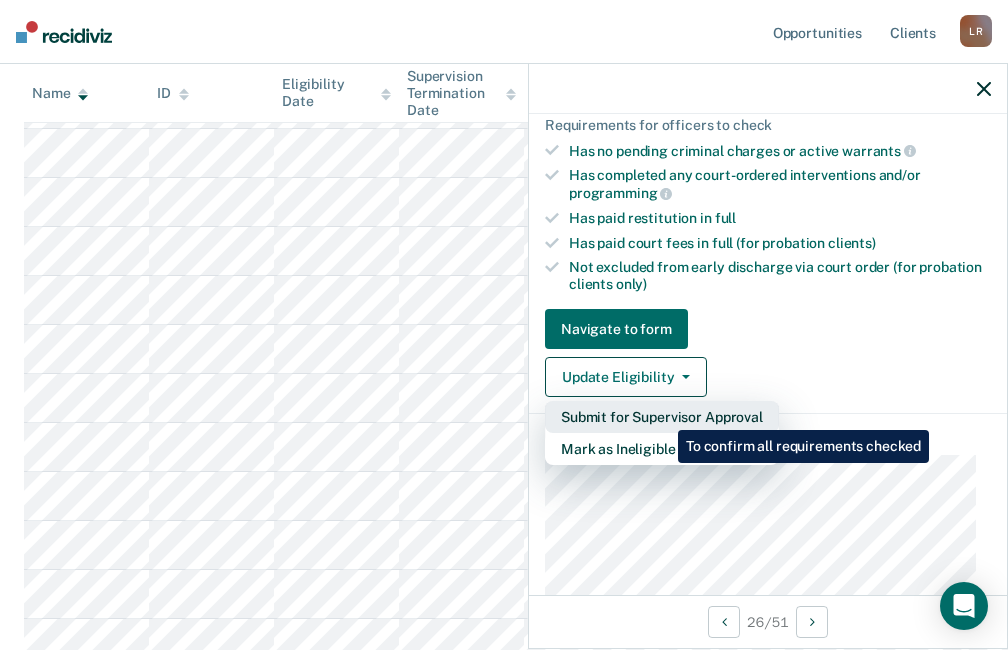 click on "Submit for Supervisor Approval" at bounding box center (662, 417) 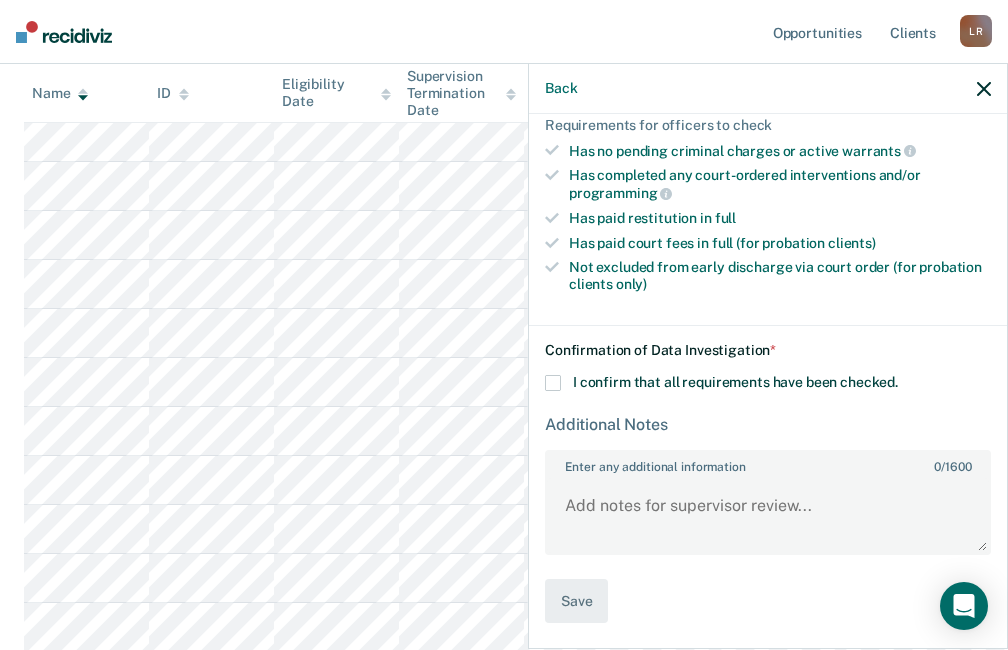 scroll, scrollTop: 2187, scrollLeft: 0, axis: vertical 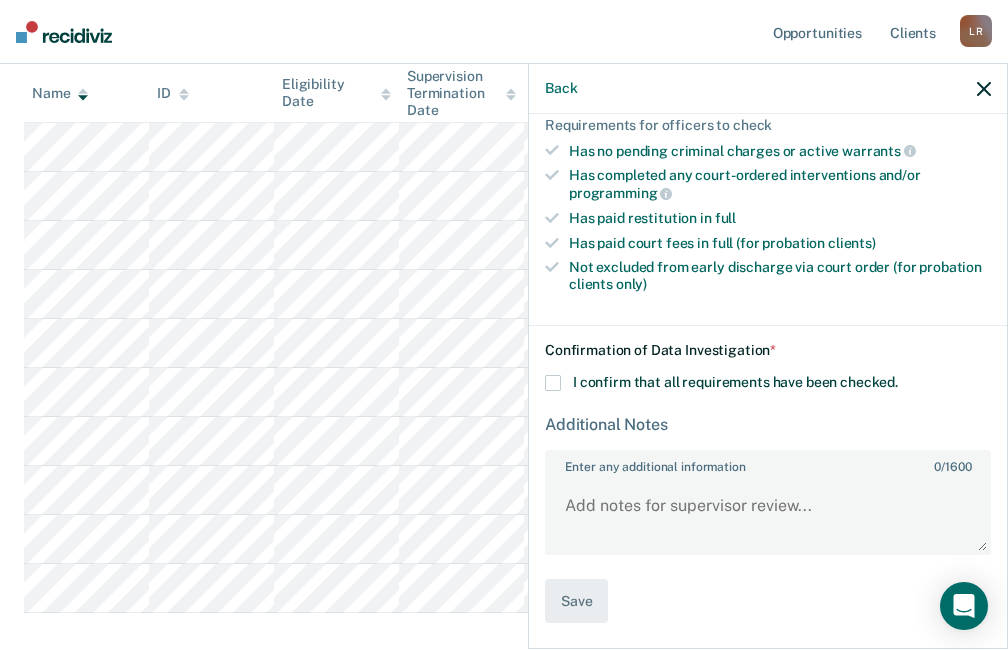 click at bounding box center [553, 383] 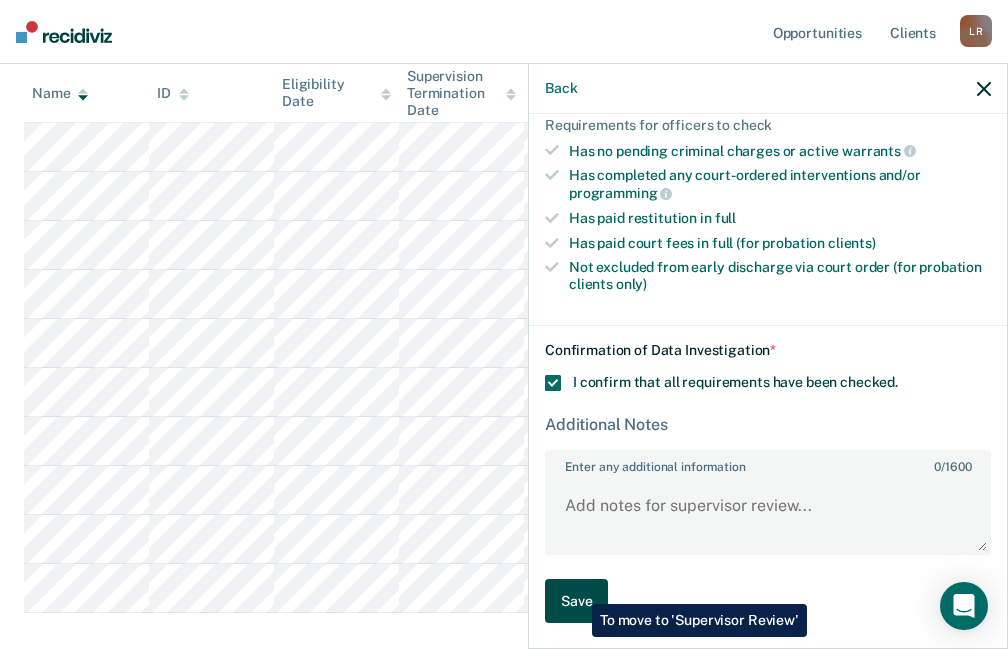 click on "Save" at bounding box center [576, 601] 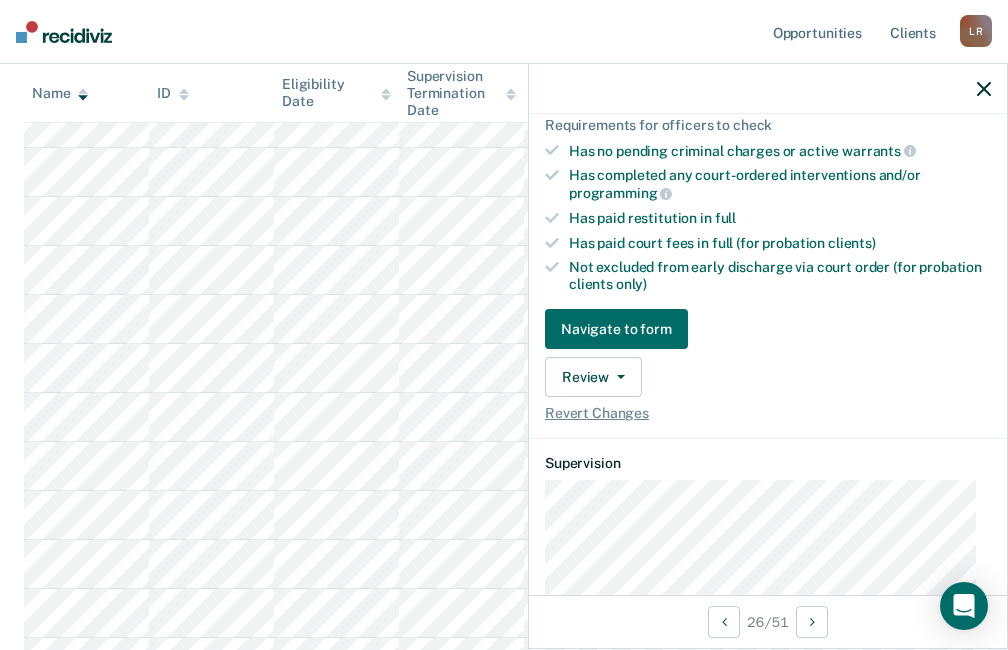 scroll, scrollTop: 2245, scrollLeft: 0, axis: vertical 